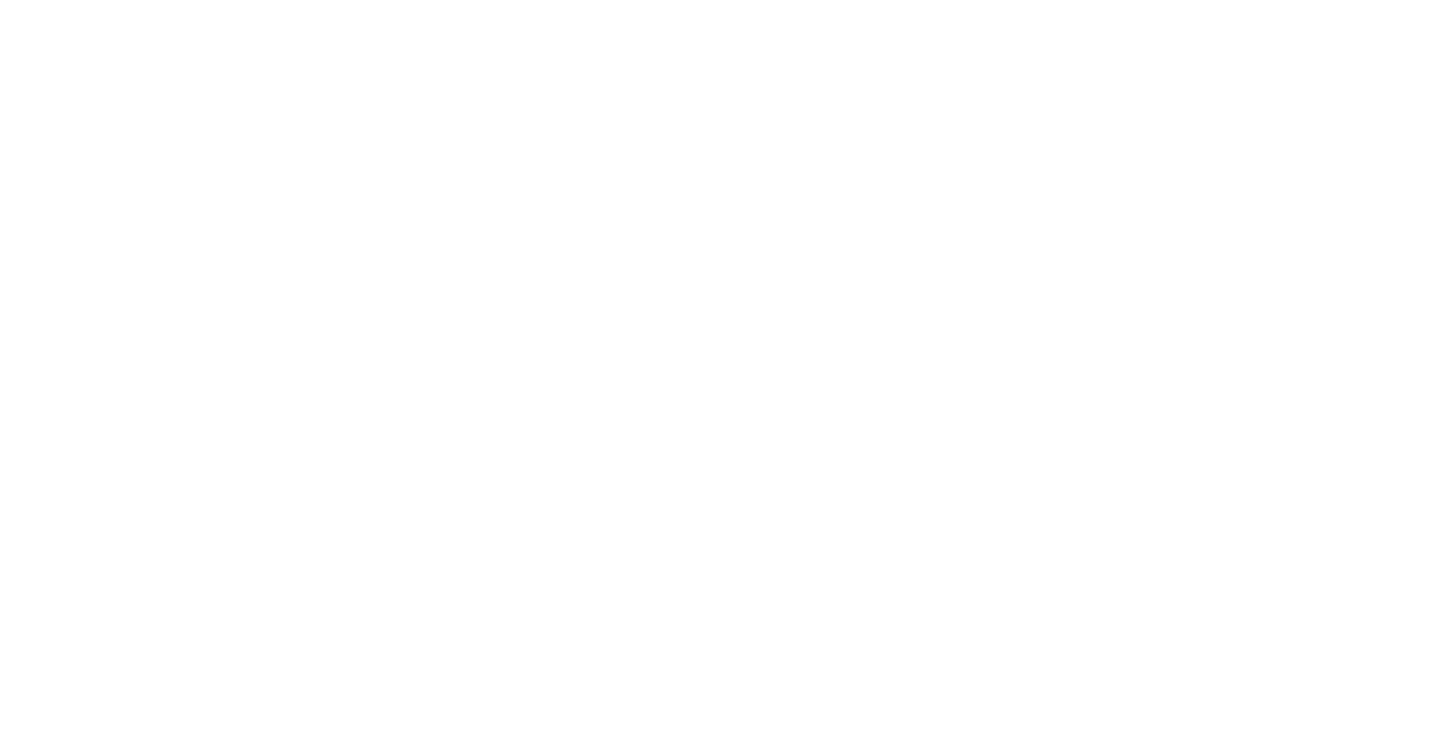 scroll, scrollTop: 0, scrollLeft: 0, axis: both 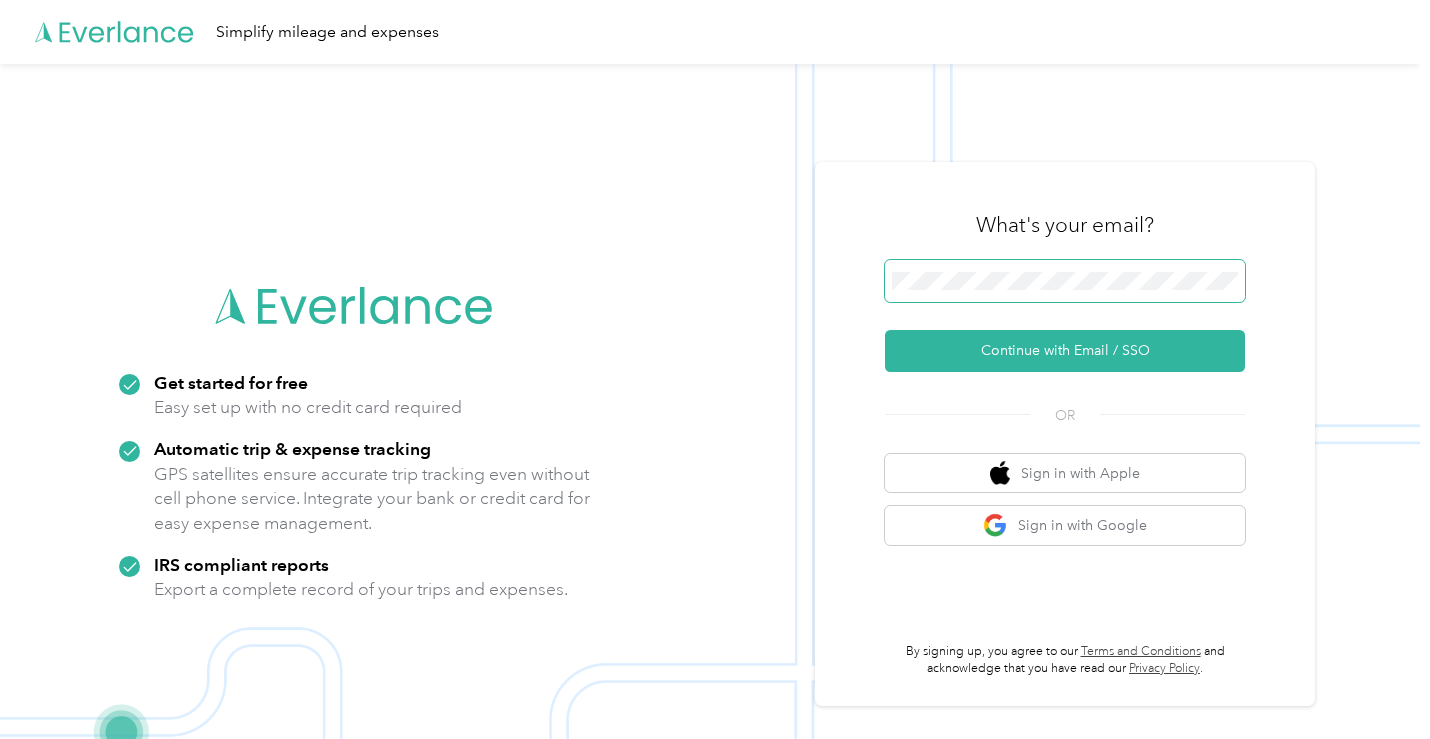click at bounding box center (1065, 281) 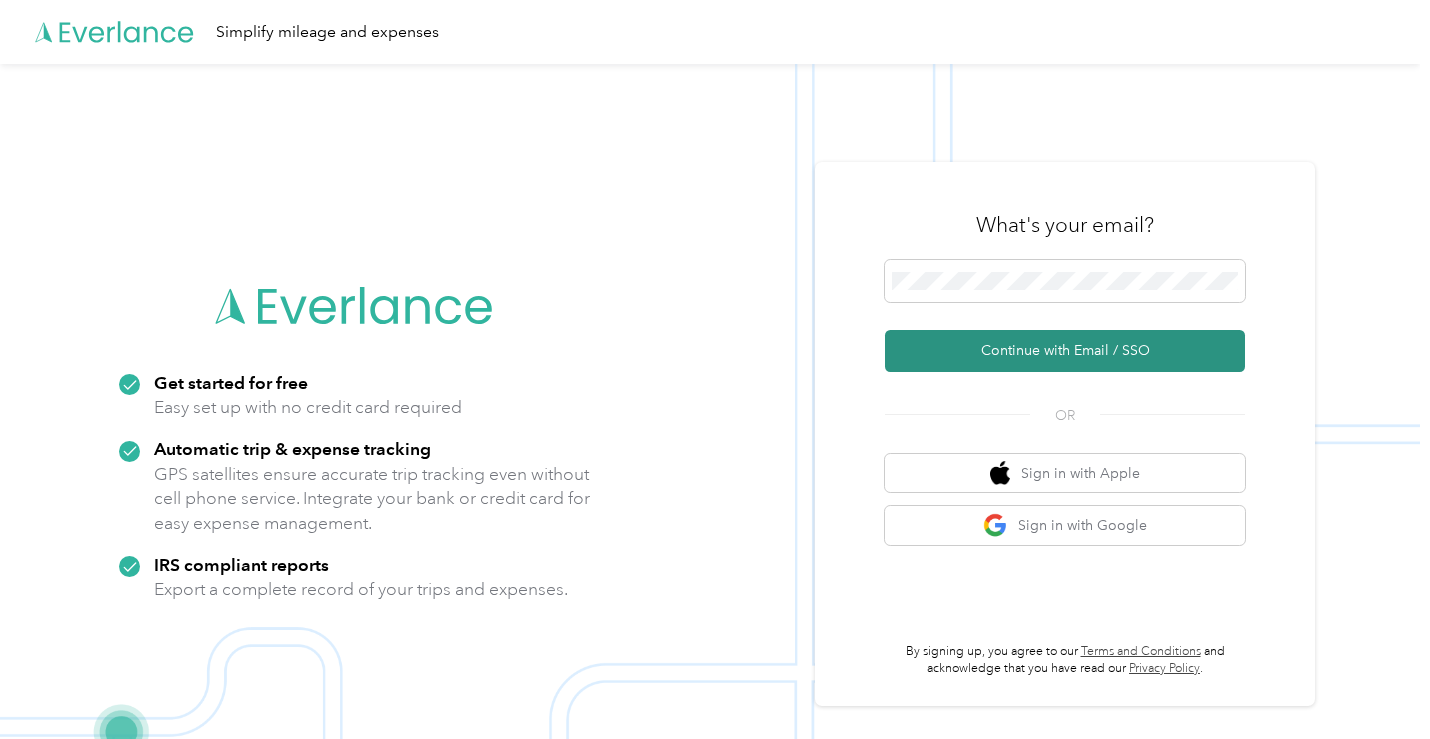 click on "Continue with Email / SSO" at bounding box center (1065, 351) 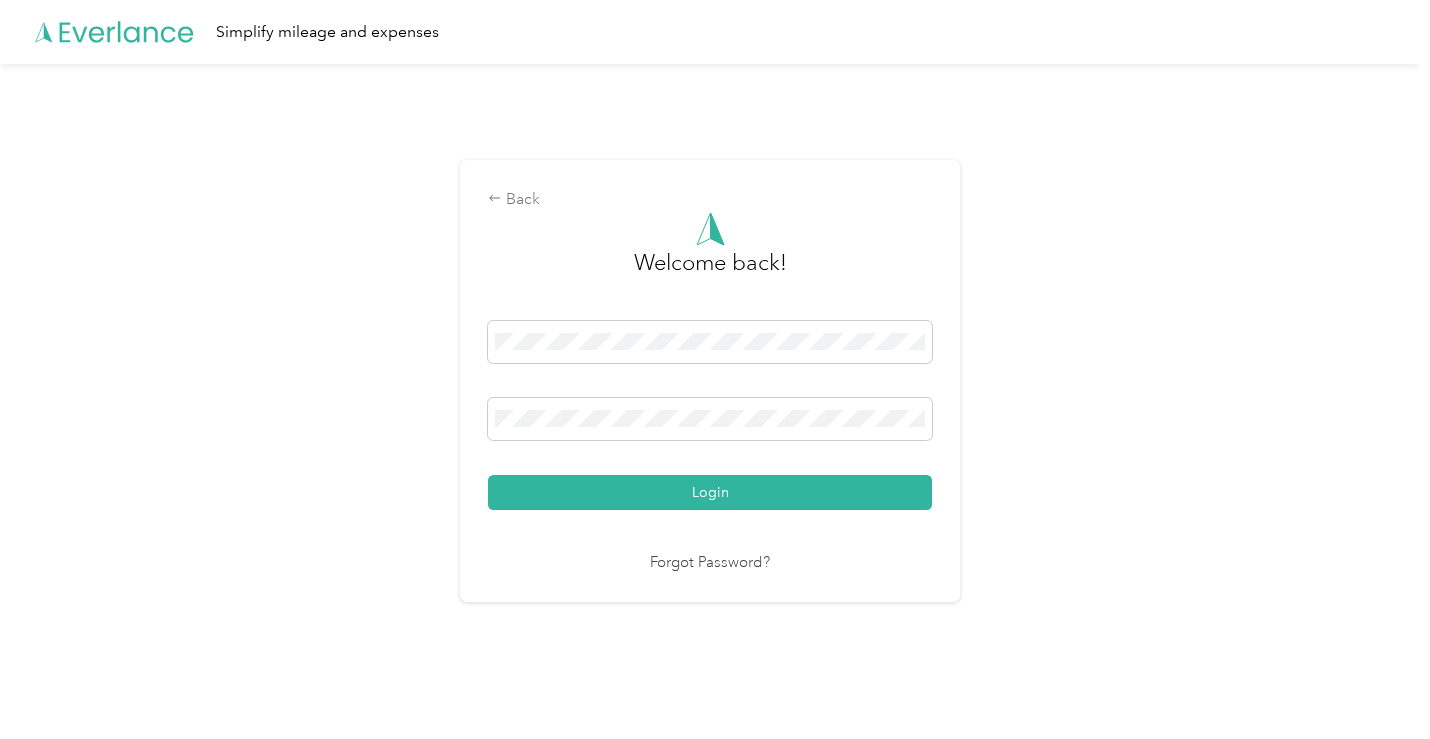 click on "Login" at bounding box center (710, 492) 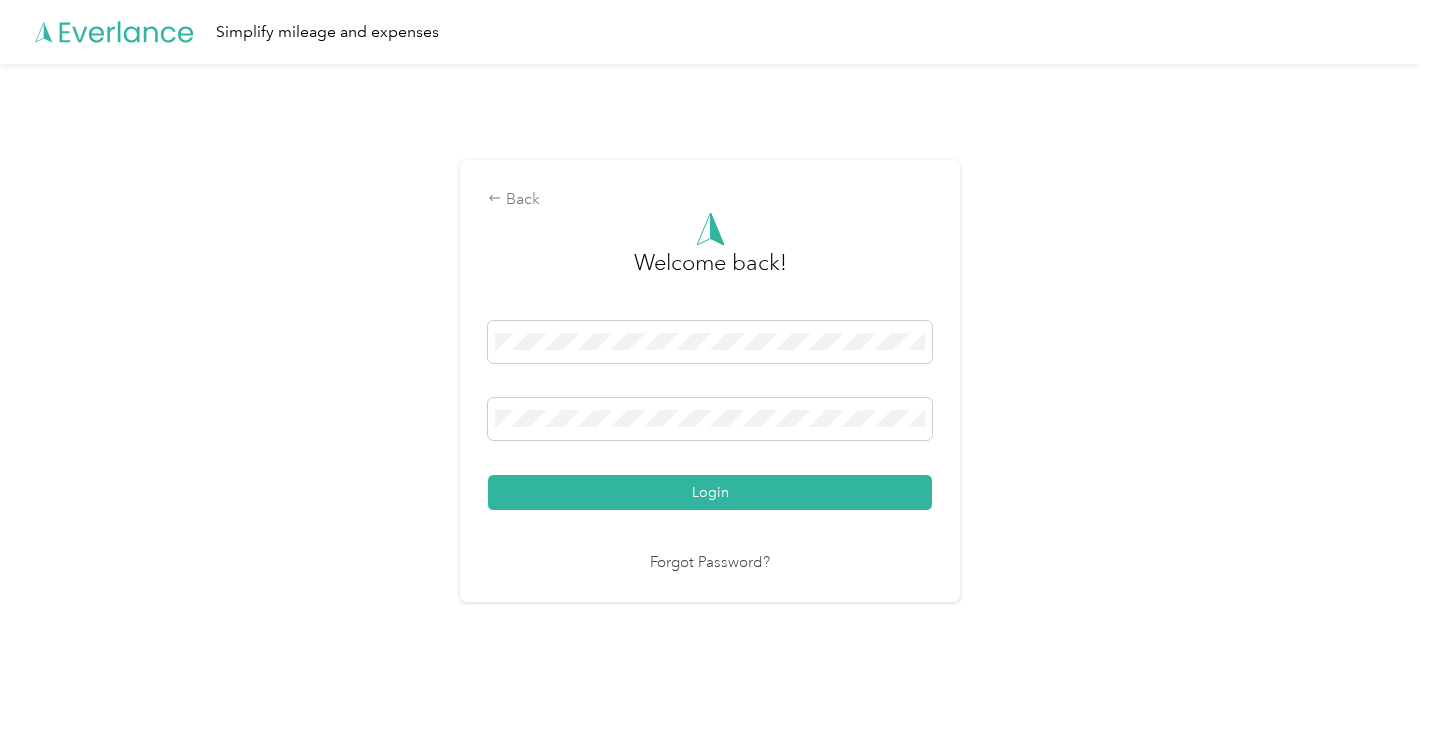 click on "Back Welcome back! Login Forgot Password?" at bounding box center (710, 389) 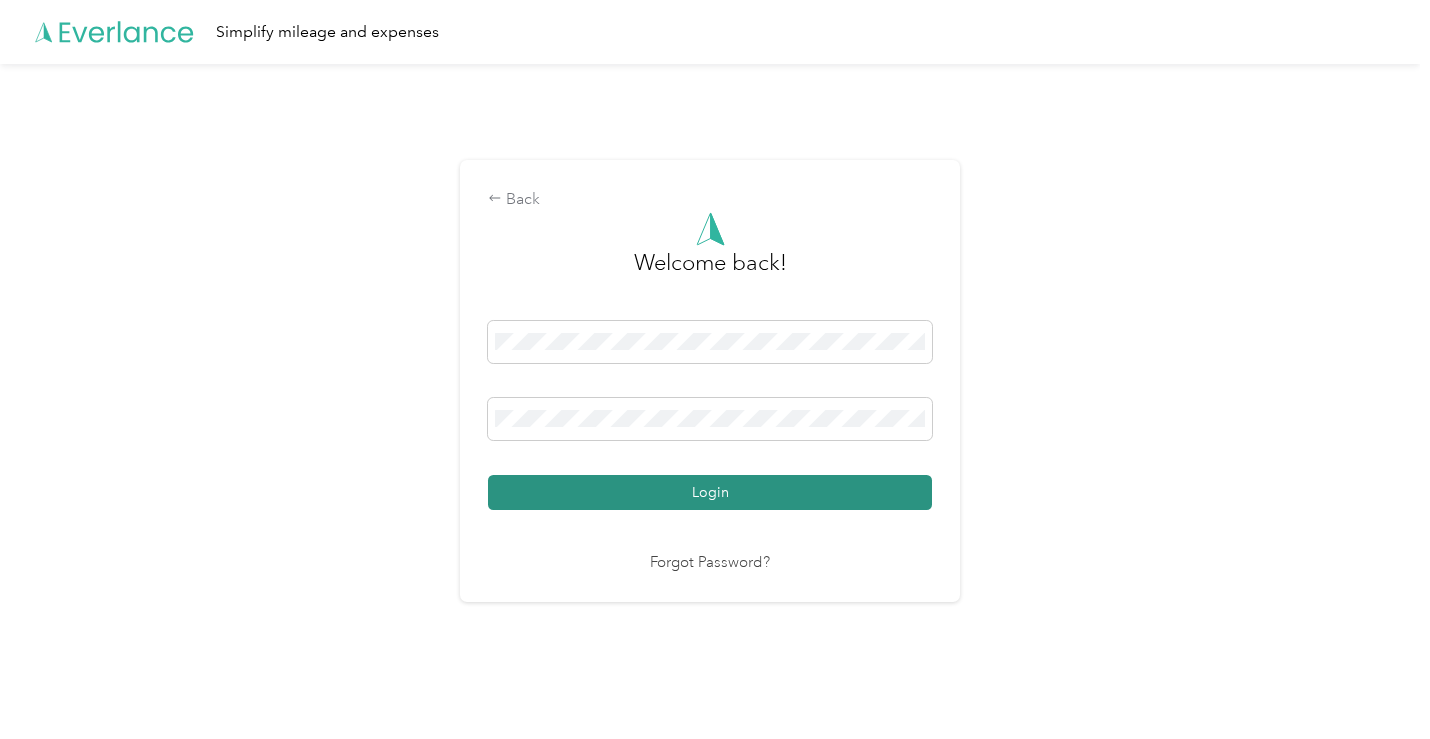 click on "Login" at bounding box center (710, 492) 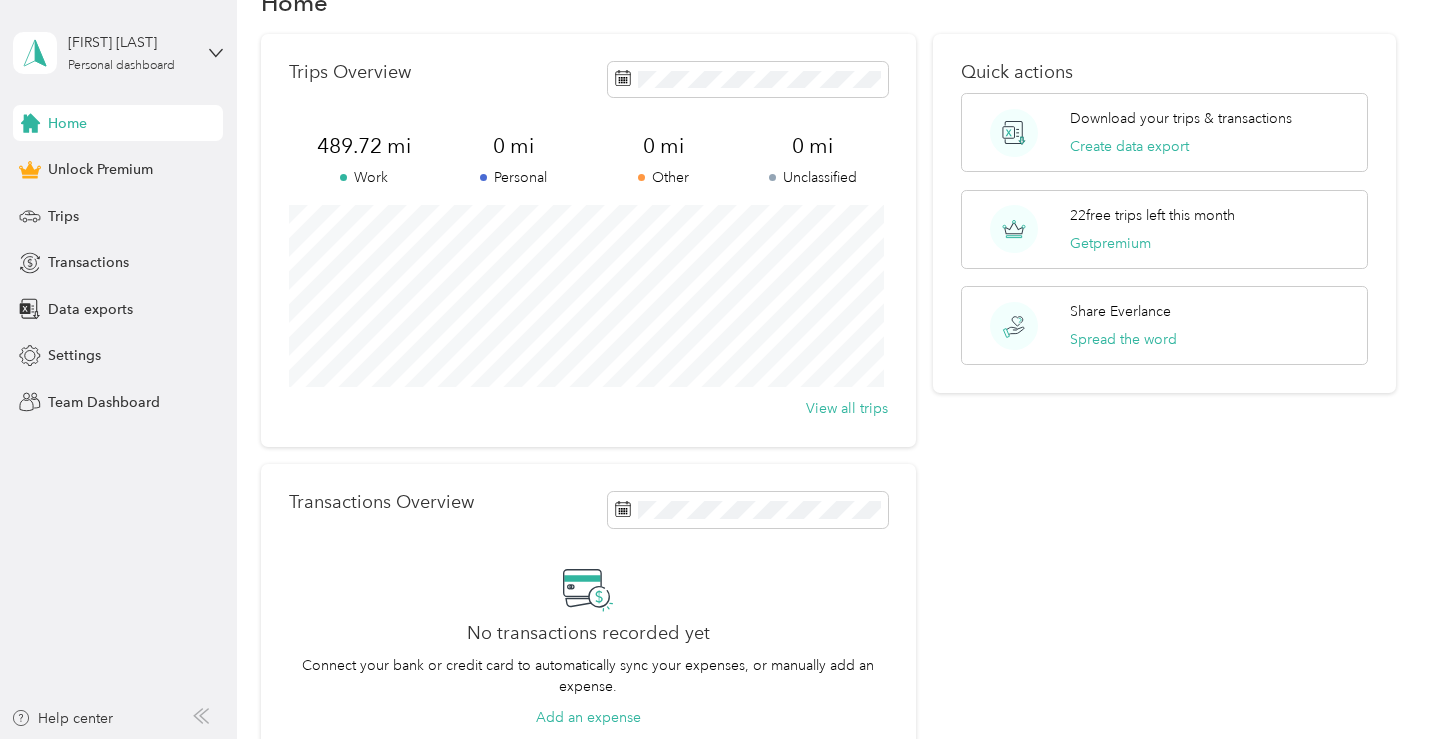 scroll, scrollTop: 0, scrollLeft: 0, axis: both 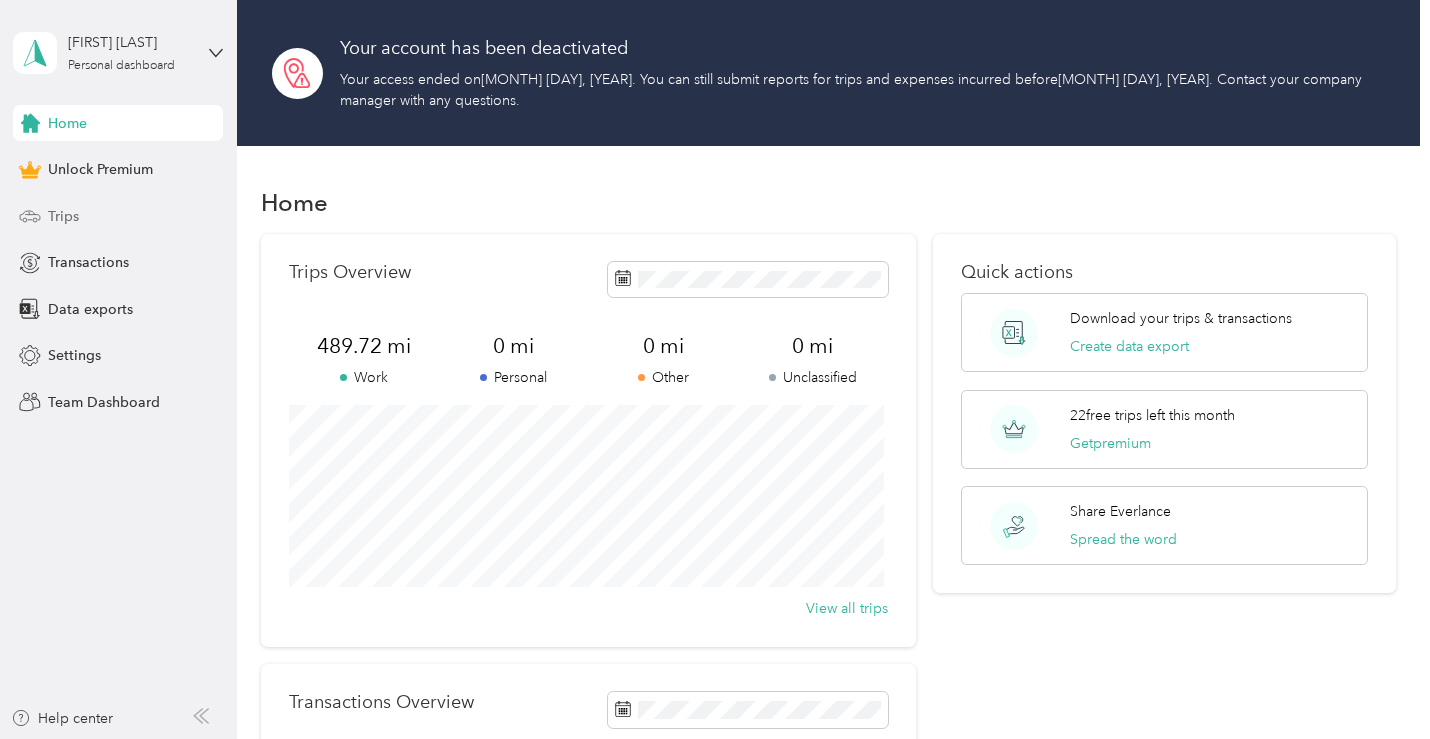 click on "Trips" at bounding box center (118, 216) 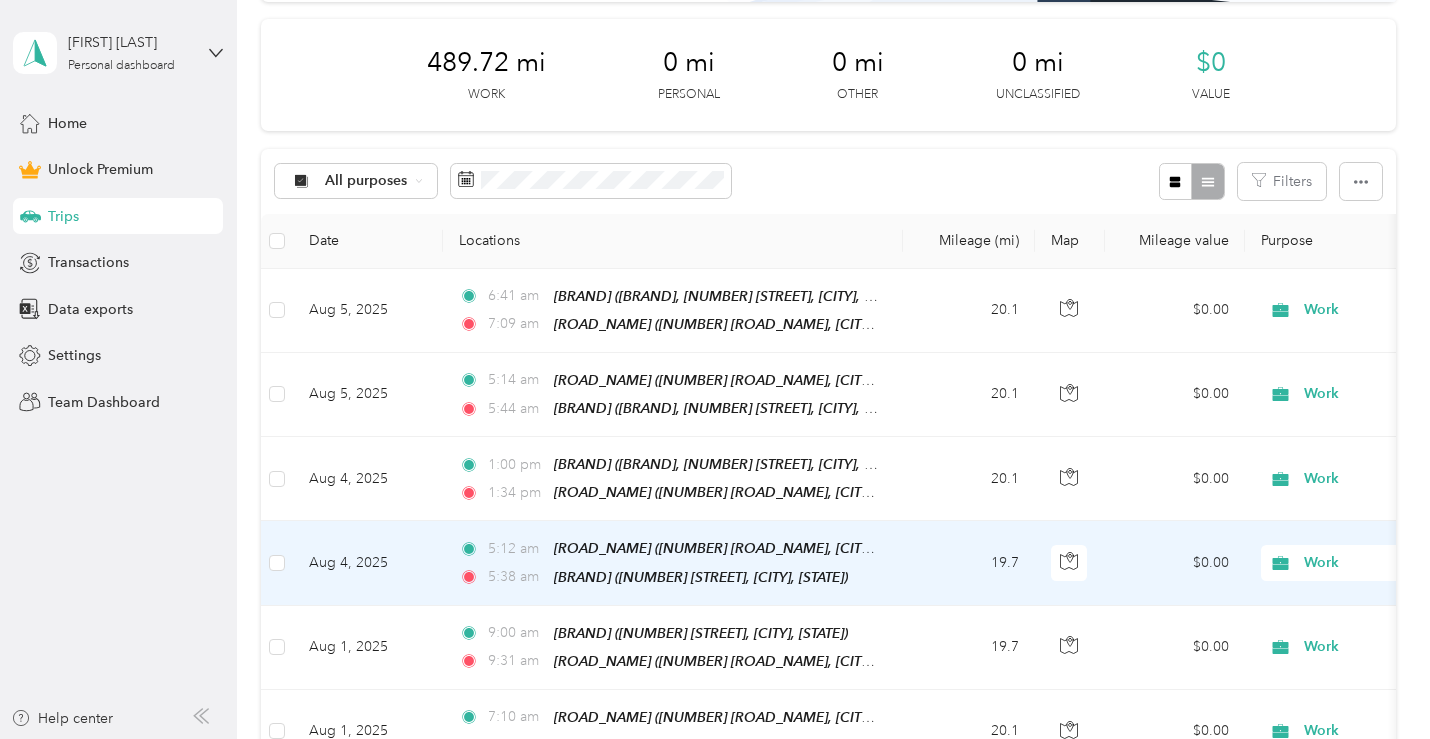 scroll, scrollTop: 0, scrollLeft: 0, axis: both 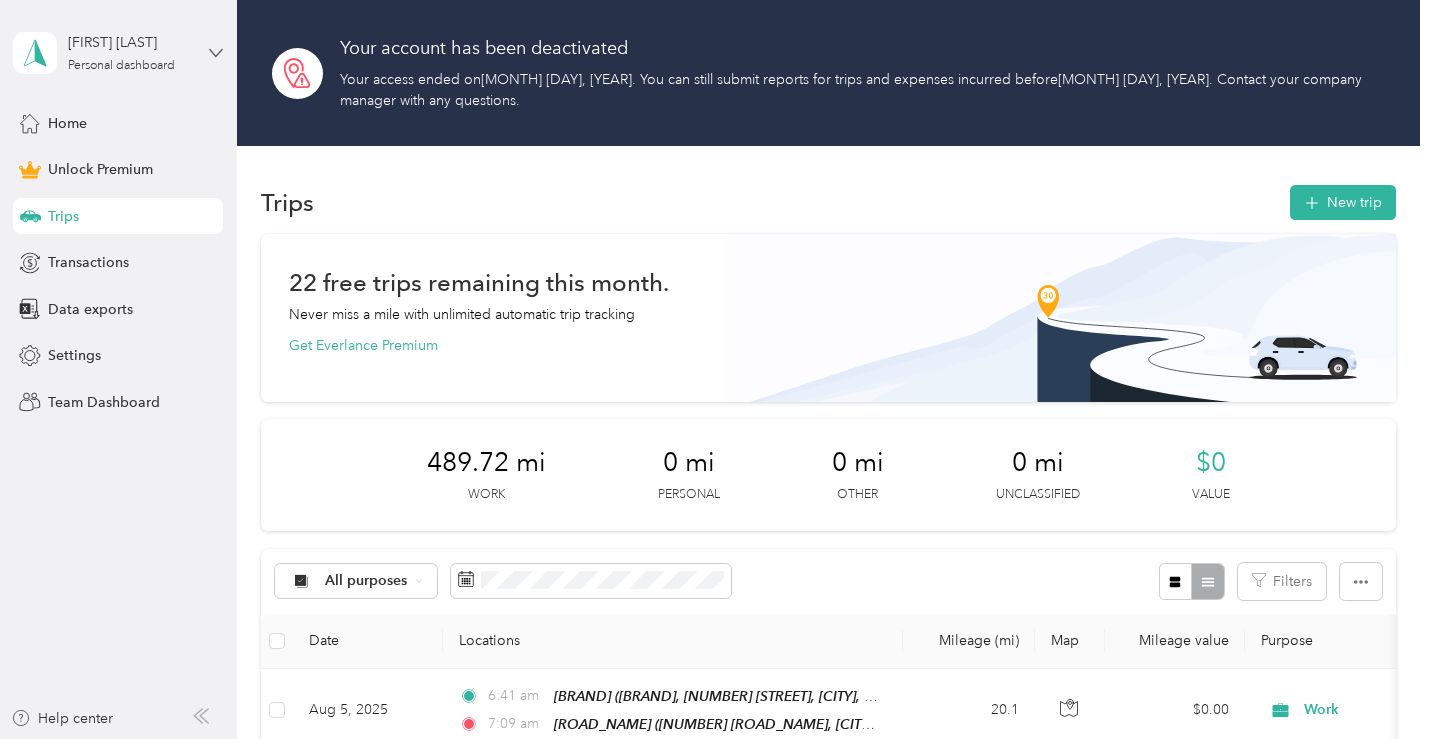 click 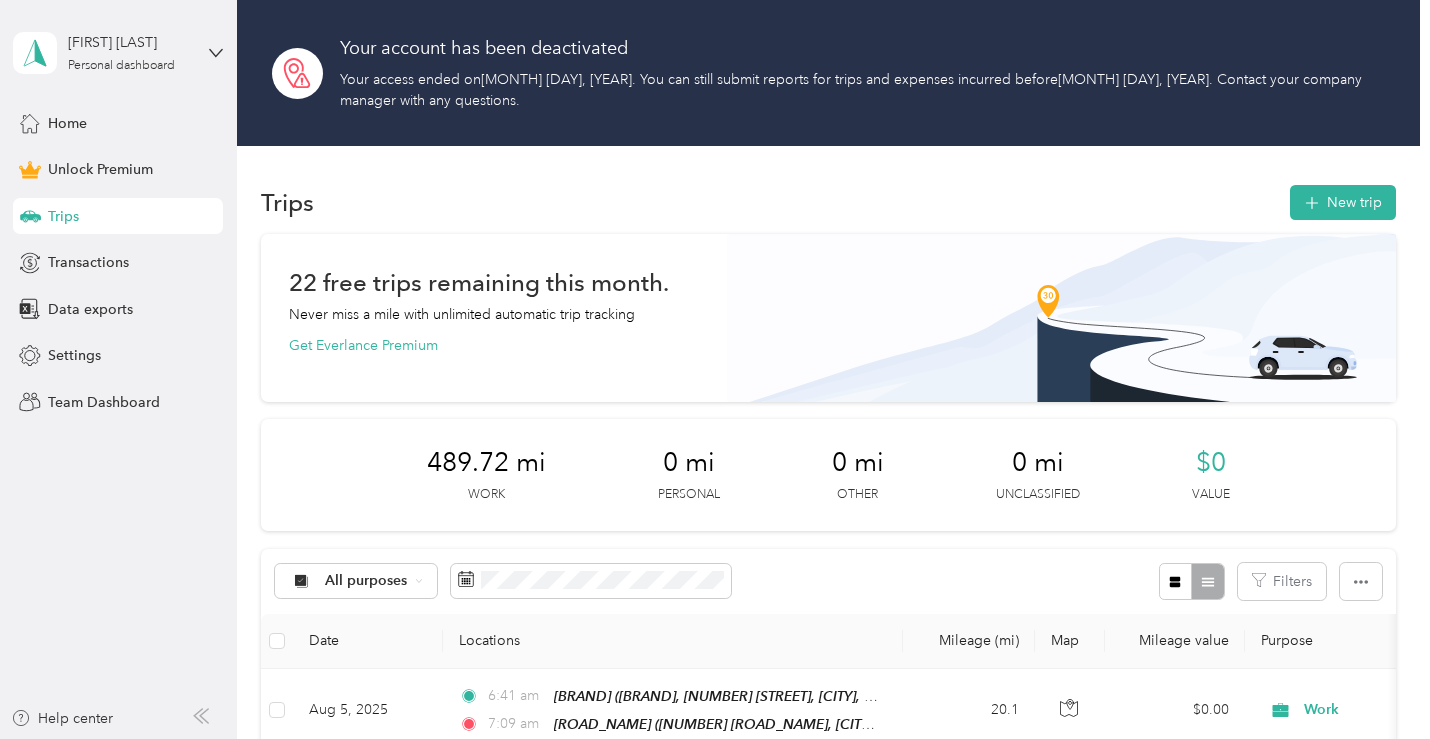 click on "Log out" at bounding box center [69, 164] 